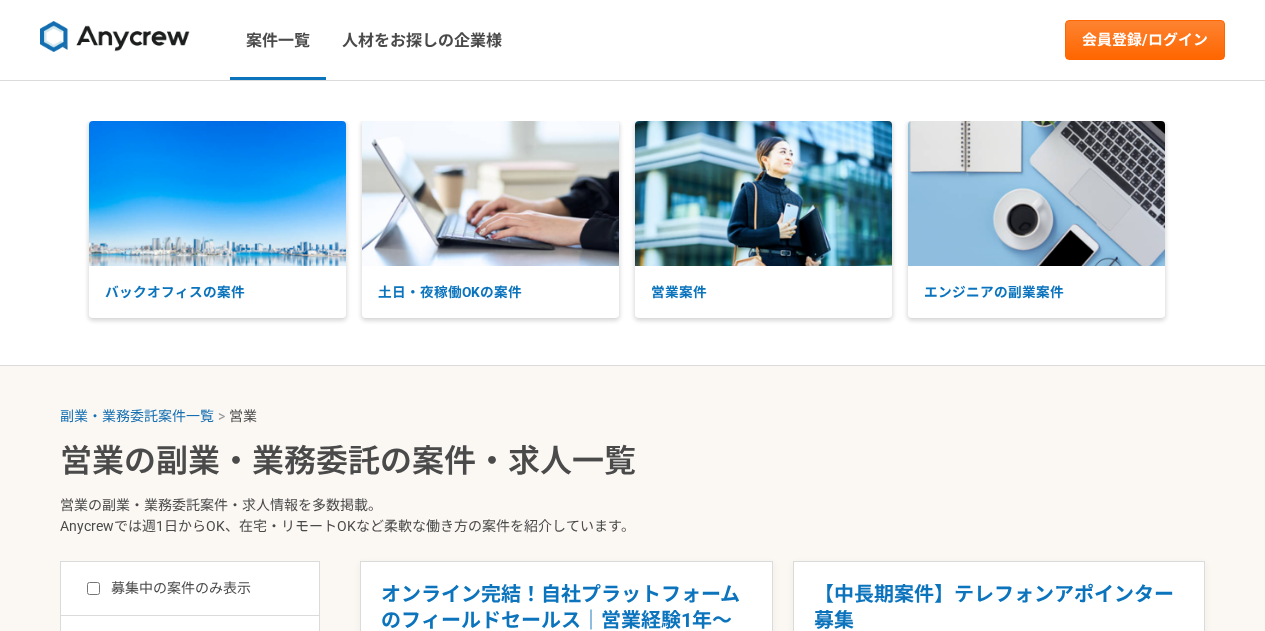 scroll, scrollTop: 162, scrollLeft: 0, axis: vertical 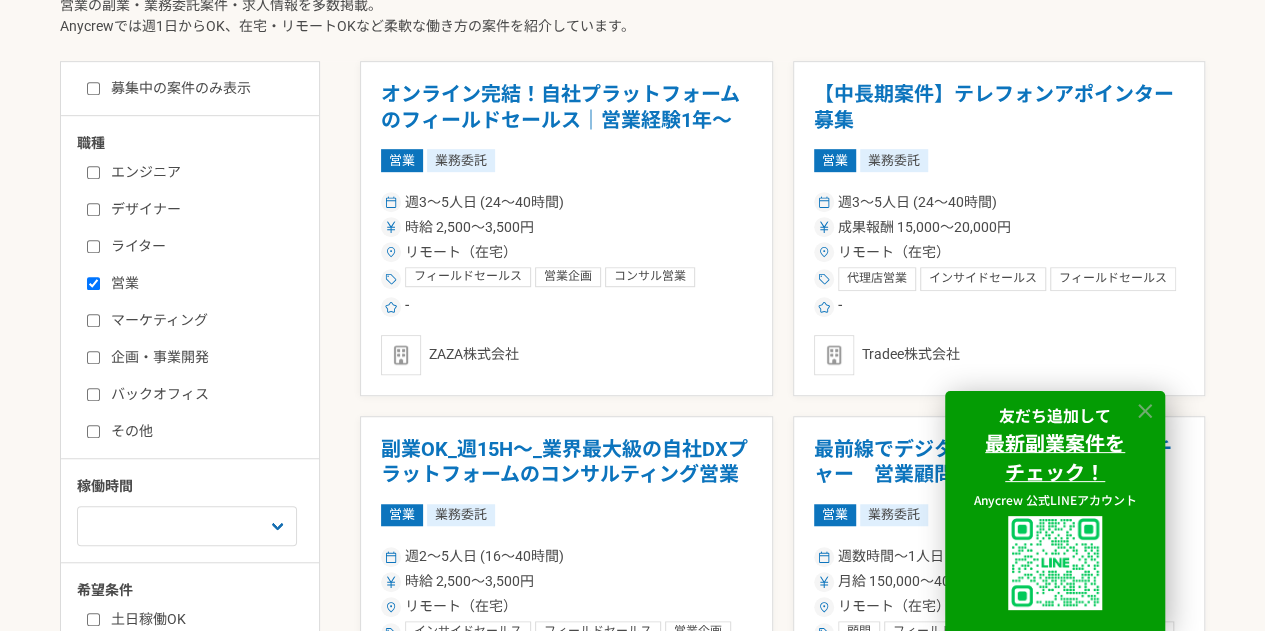 click 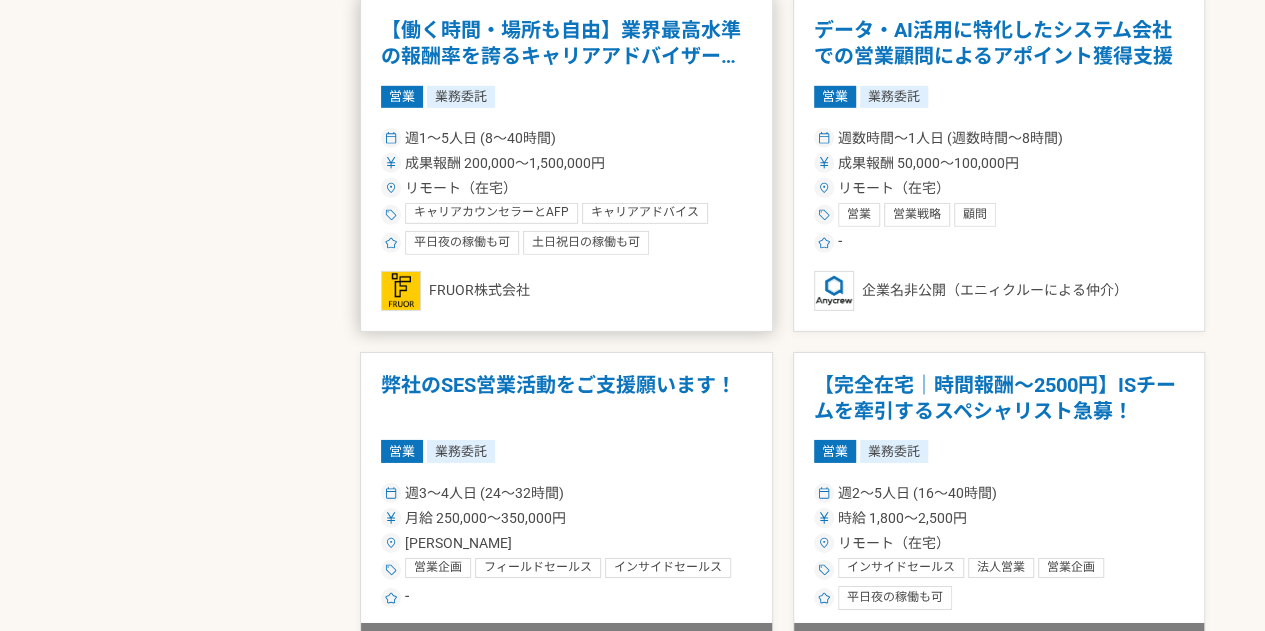 scroll, scrollTop: 3000, scrollLeft: 0, axis: vertical 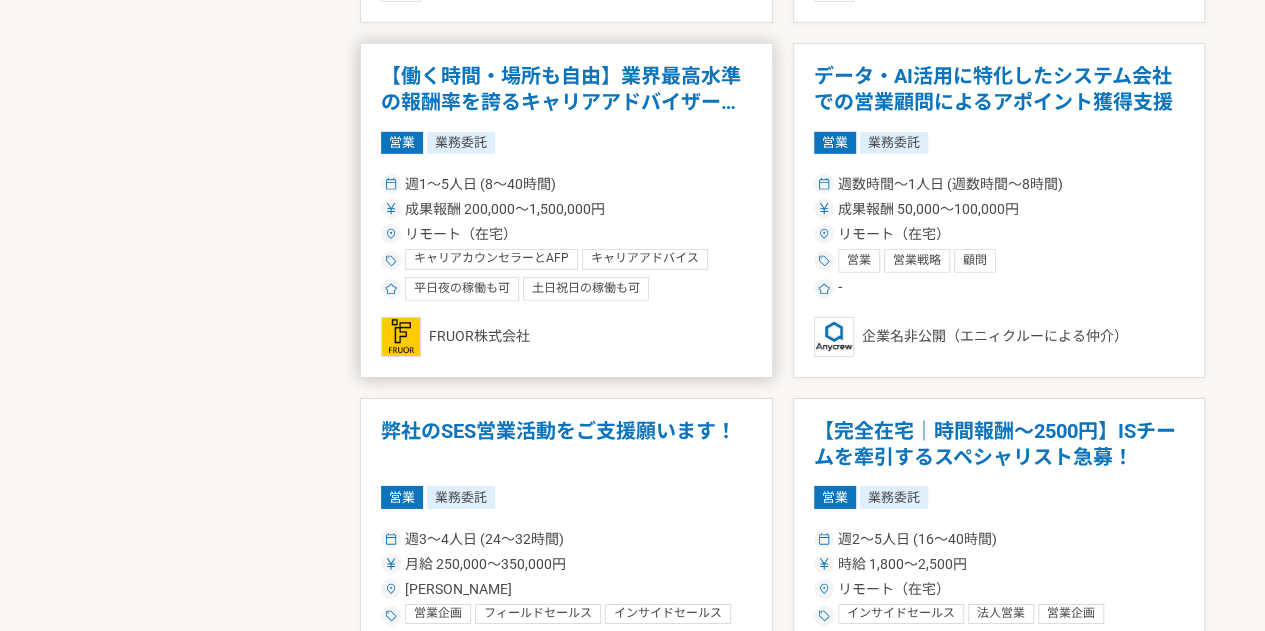 click on "【働く時間・場所も自由】業界最高水準の報酬率を誇るキャリアアドバイザーを募集！" at bounding box center [566, 89] 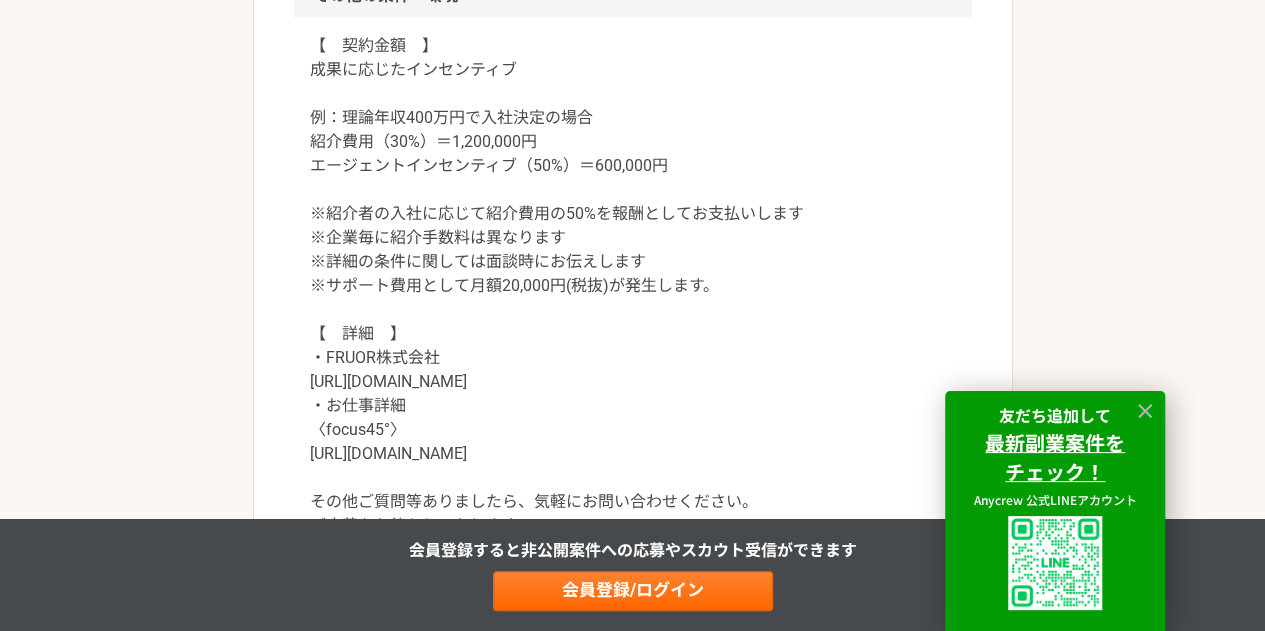 scroll, scrollTop: 2200, scrollLeft: 0, axis: vertical 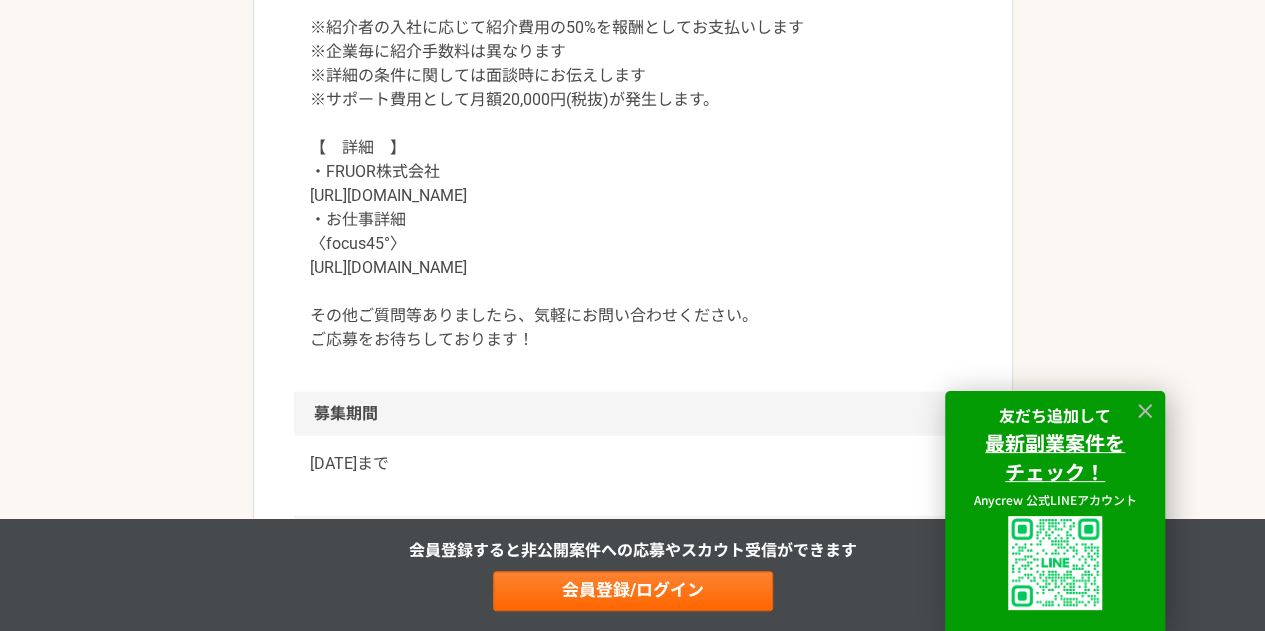 click on "【　契約金額　】
成果に応じたインセンティブ
例：理論年収400万円で入社決定の場合
紹介費用（30%）＝1,200,000円
エージェントインセンティブ（50%）＝600,000円
※紹介者の入社に応じて紹介費用の50%を報酬としてお支払いします
※企業毎に紹介手数料は異なります
※詳細の条件に関しては面談時にお伝えします
※サポート費用として月額20,000円(税抜)が発生します。
【　詳細　】
・FRUOR株式会社
https://fru0r.com/
・お仕事詳細
〈focus45°〉
https://focus45.biz/agents/
その他ご質問等ありましたら、気軽にお問い合わせください。
ご応募をお待ちしております！" at bounding box center (633, 100) 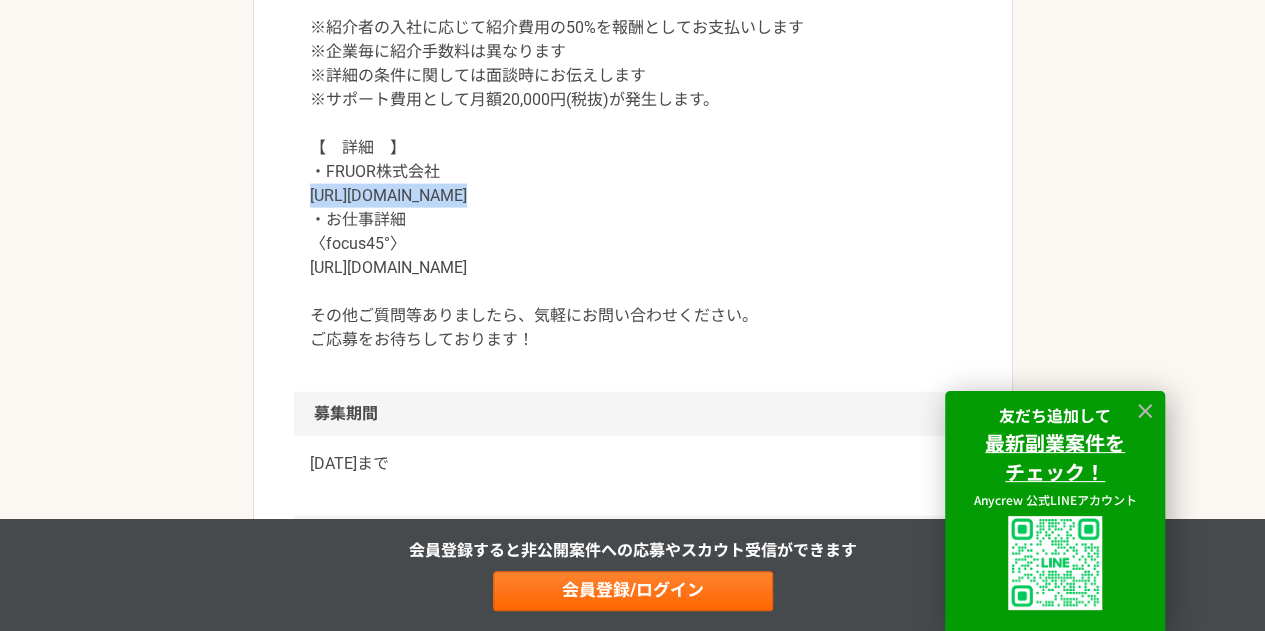 drag, startPoint x: 441, startPoint y: 190, endPoint x: 296, endPoint y: 197, distance: 145.16887 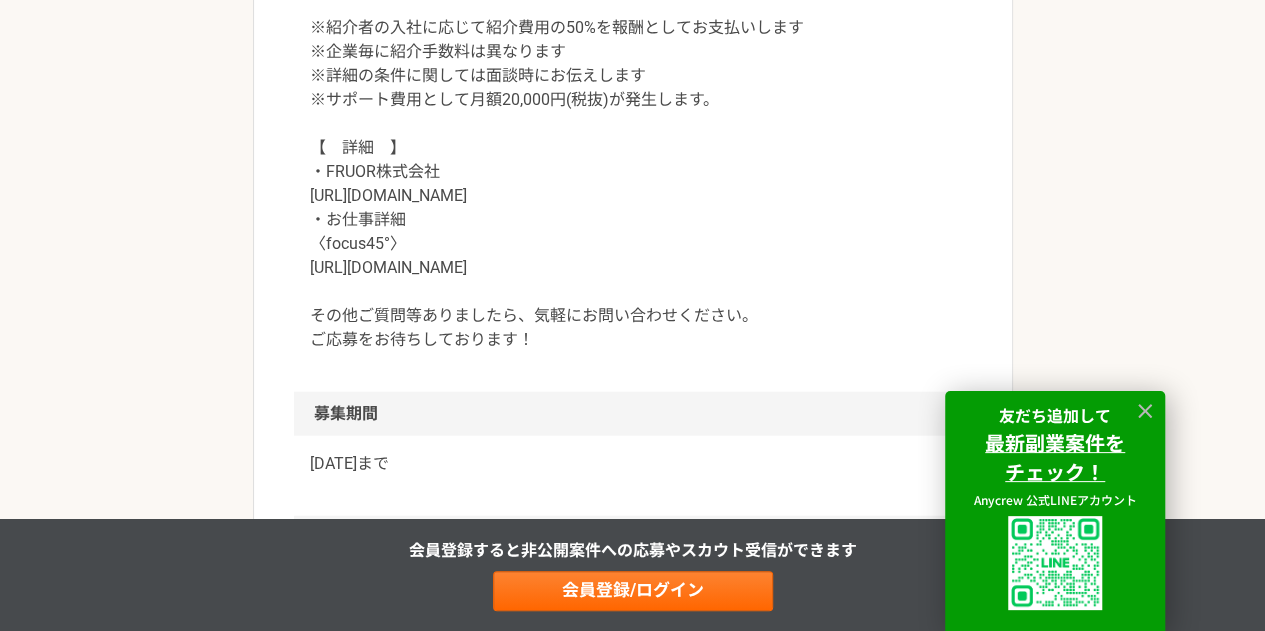 drag, startPoint x: 724, startPoint y: 143, endPoint x: 729, endPoint y: 124, distance: 19.646883 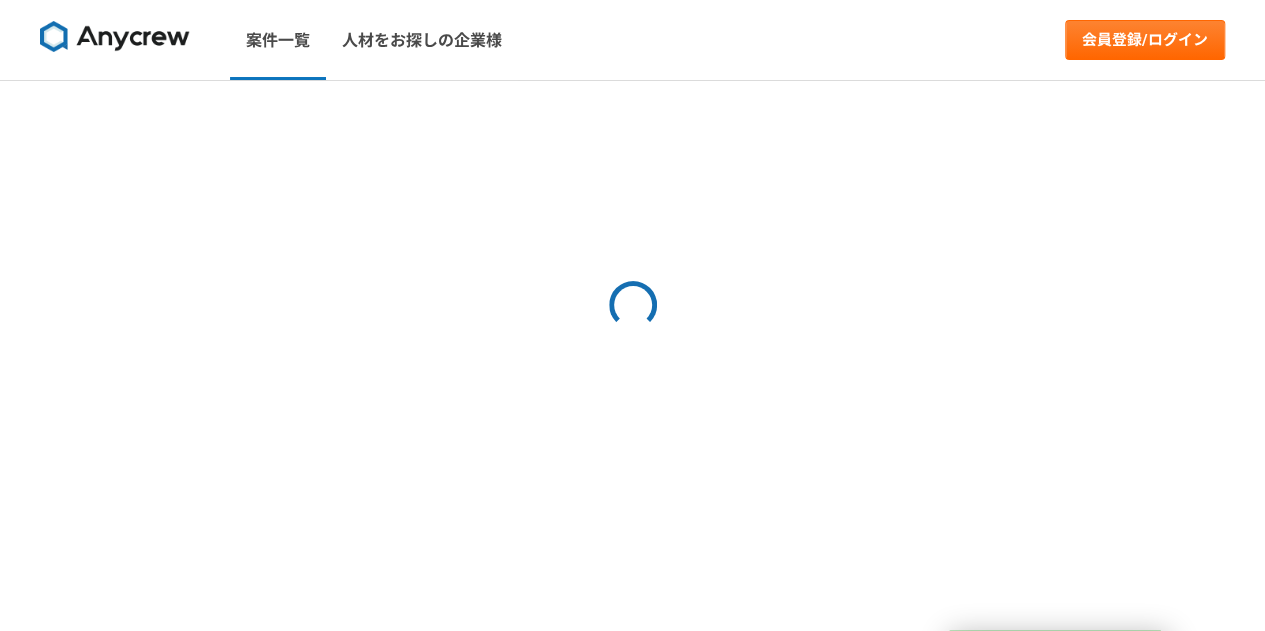 scroll, scrollTop: 0, scrollLeft: 0, axis: both 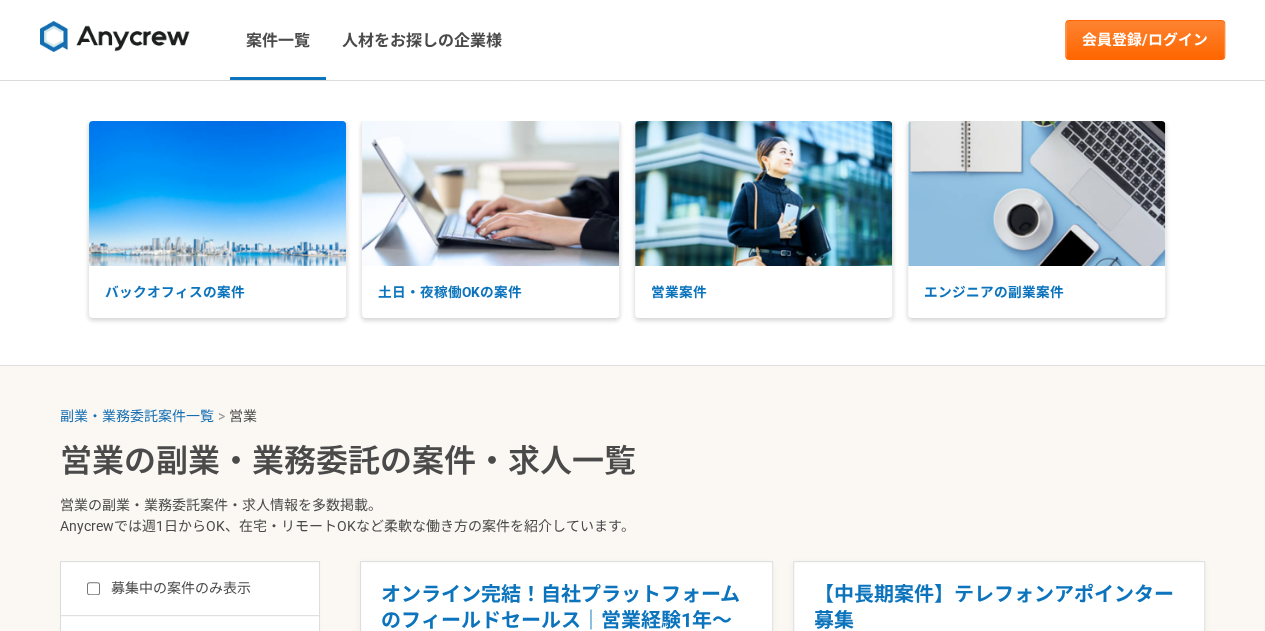 drag, startPoint x: 629, startPoint y: 29, endPoint x: 611, endPoint y: 42, distance: 22.203604 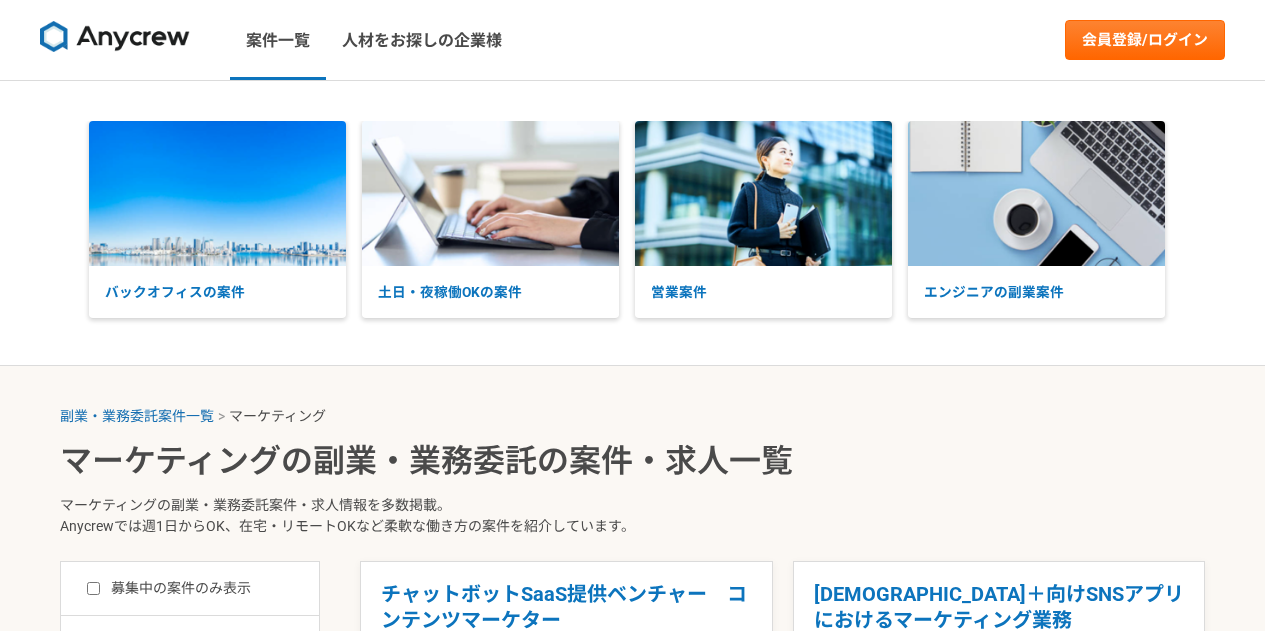 scroll, scrollTop: 300, scrollLeft: 0, axis: vertical 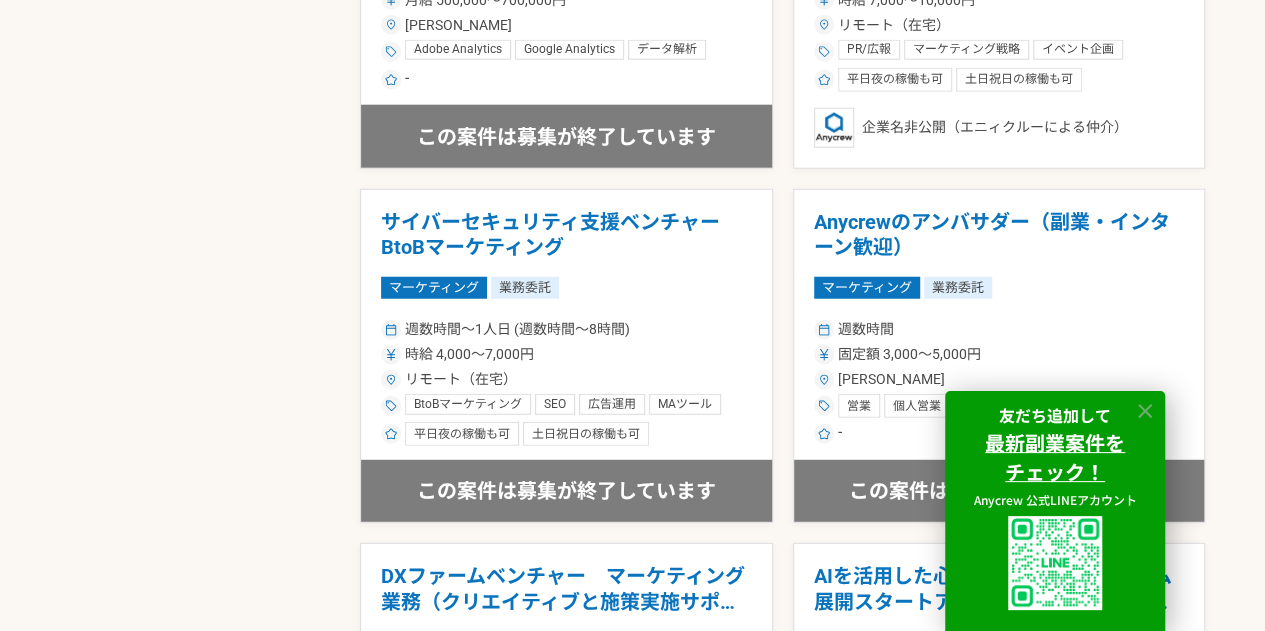 click 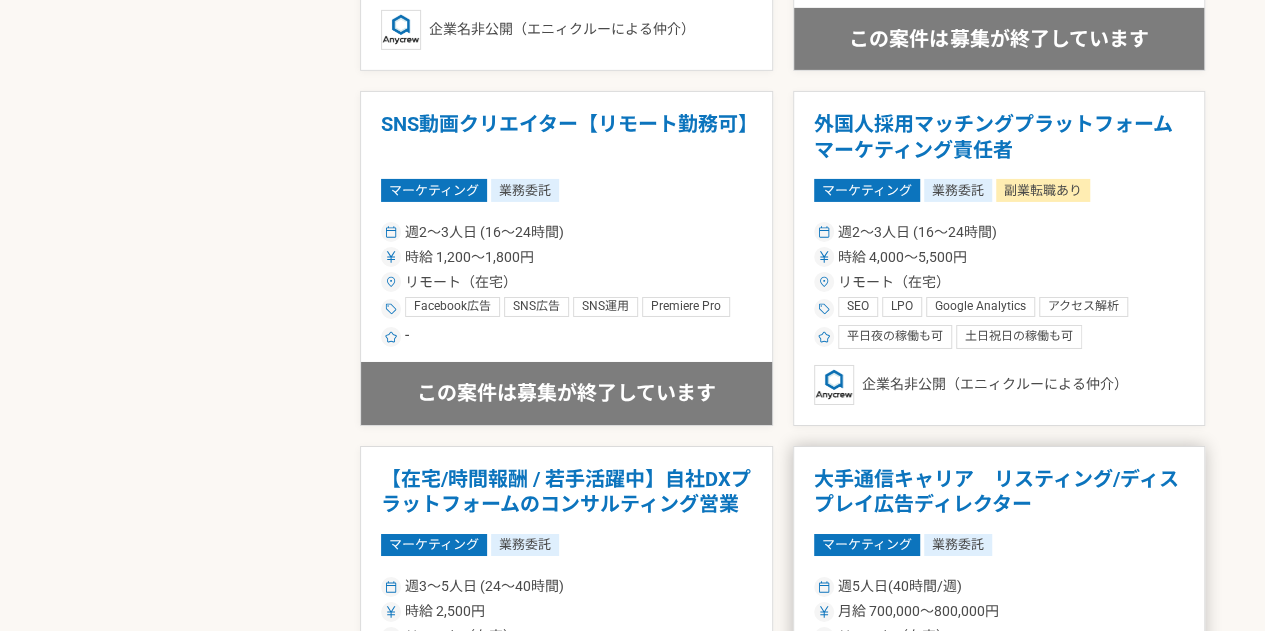scroll, scrollTop: 3400, scrollLeft: 0, axis: vertical 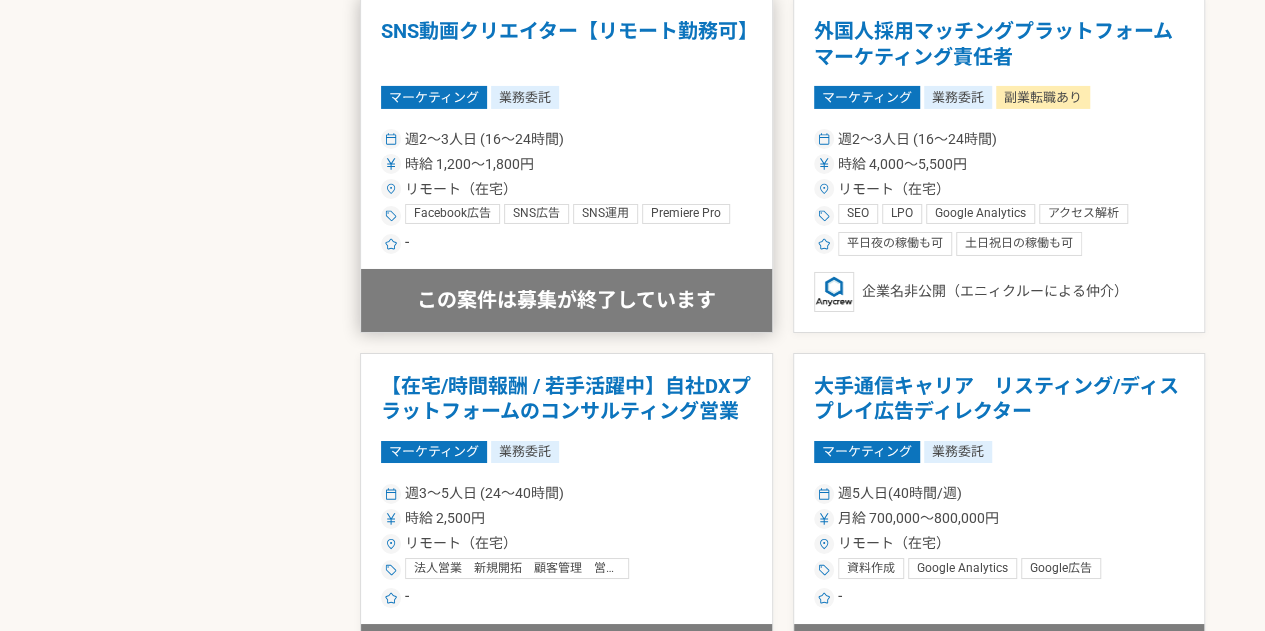 click on "週2〜3人日 (16〜24時間)" at bounding box center [566, 139] 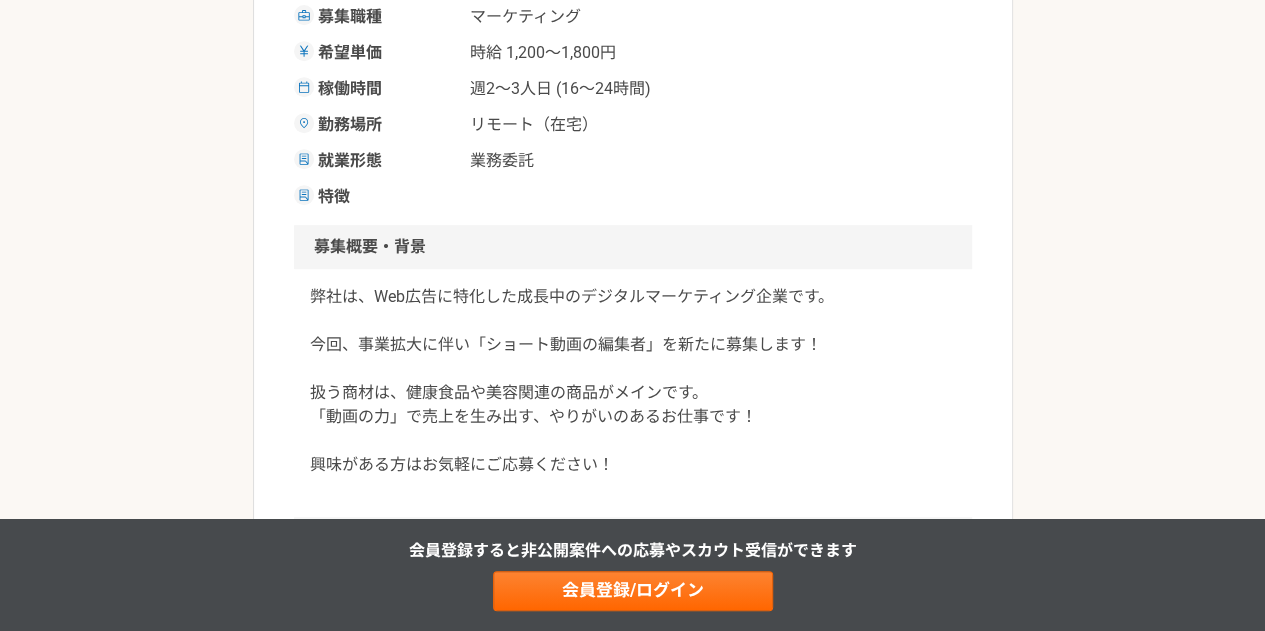 scroll, scrollTop: 200, scrollLeft: 0, axis: vertical 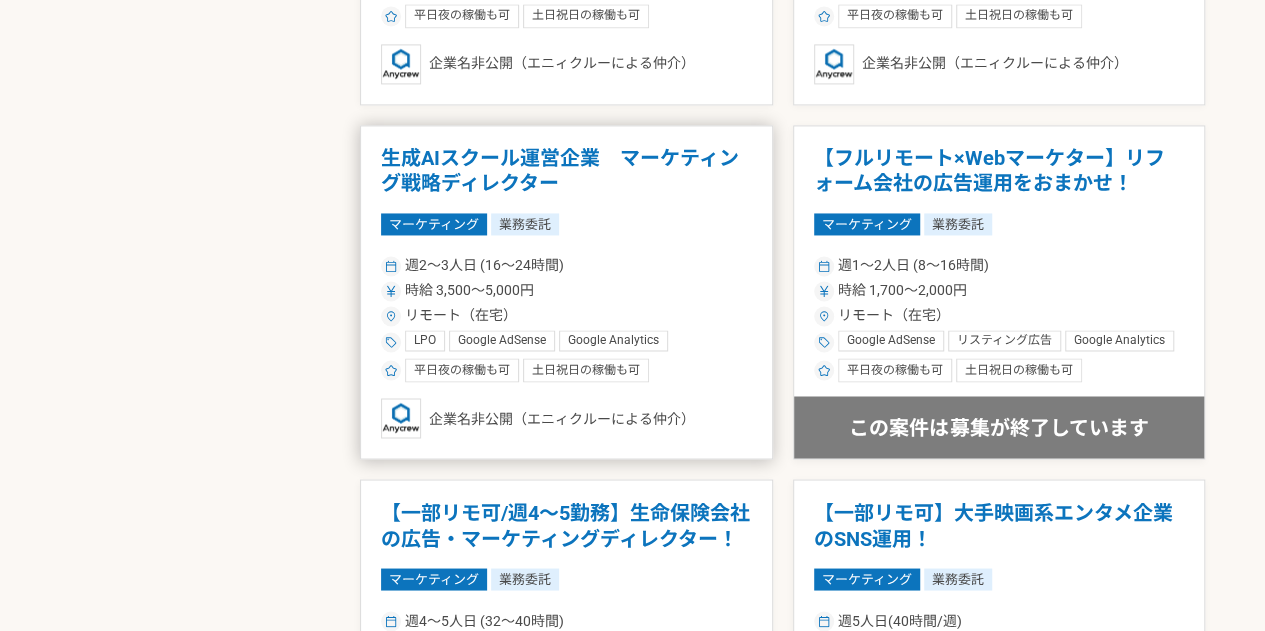 click on "生成AIスクール運営企業　マーケティング戦略ディレクター マーケティング 業務委託 週2〜3人日 (16〜24時間) 時給 3,500〜5,000円 リモート（在宅） LPO Google AdSense Google Analytics アクセス解析 Google AdWords SEO Facebook広告 Twitter広告 市場調査 データ分析 マーケティングオートメーション イベント企画 SNS運用 SNS広告 リスティング広告 マーケティング戦略 マーケティング マーケティング・リサーチ プロジェクトマネジメント プロジェクトマネージメント イベント企画運営 平日夜の稼働も可 土日祝日の稼働も可 企業名非公開（エニィクルーによる仲介）" at bounding box center (566, 292) 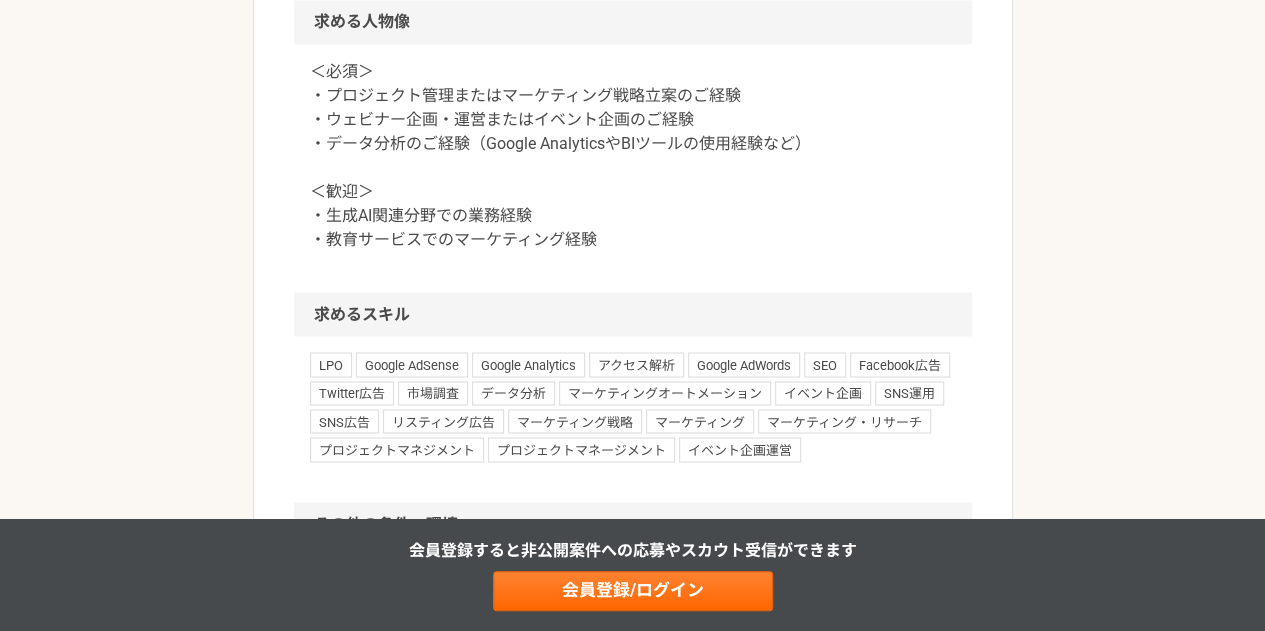 scroll, scrollTop: 1600, scrollLeft: 0, axis: vertical 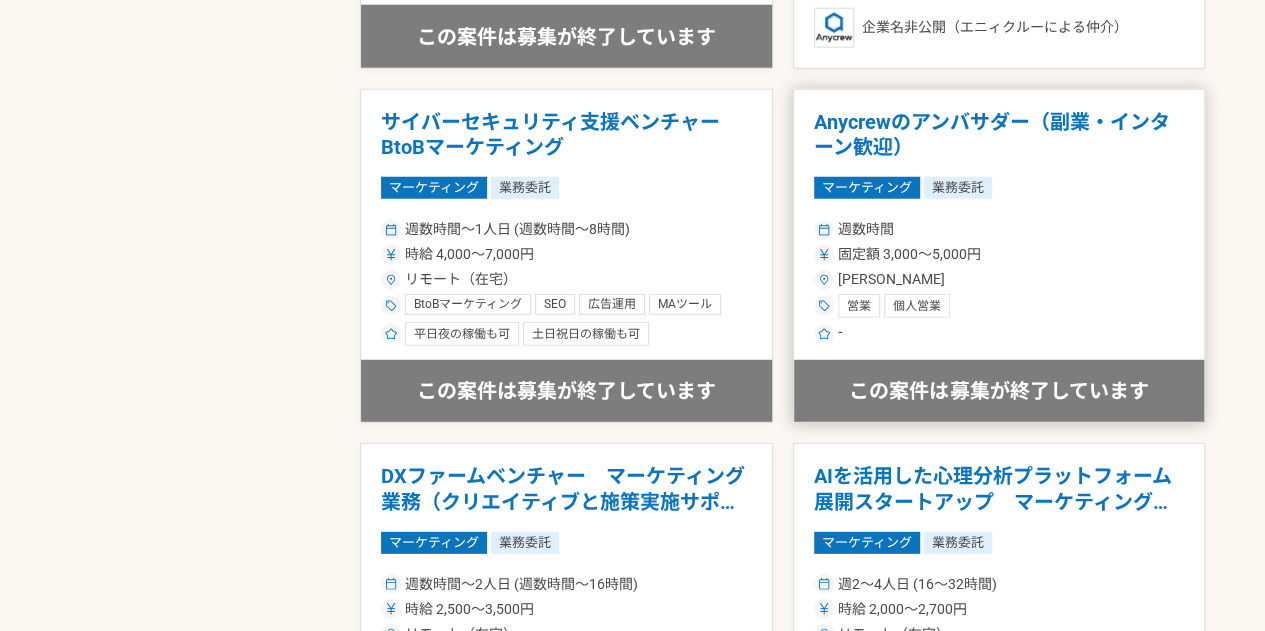 click on "マーケティング 業務委託" at bounding box center [999, 188] 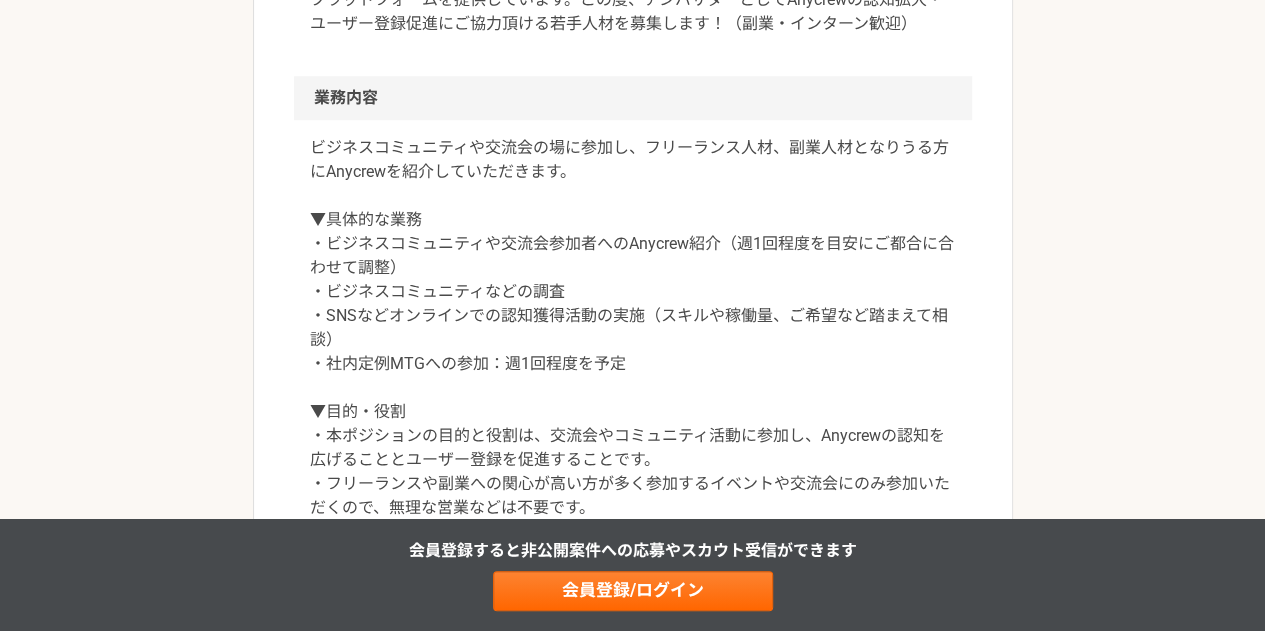 scroll, scrollTop: 800, scrollLeft: 0, axis: vertical 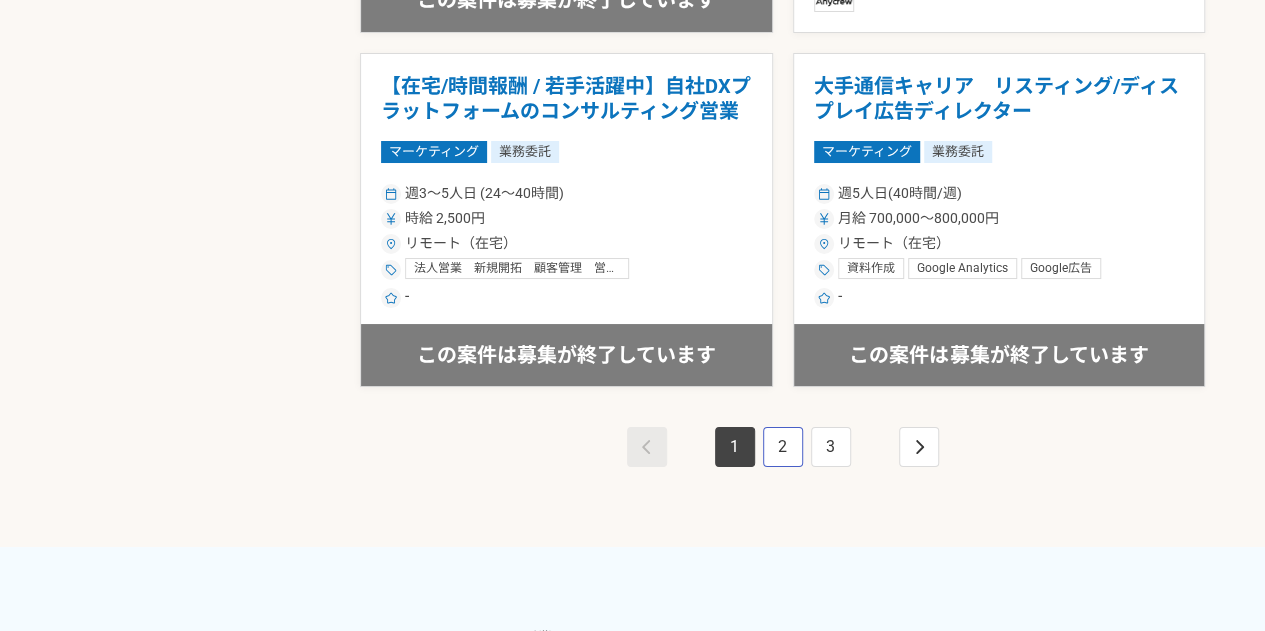 click on "2" at bounding box center [783, 447] 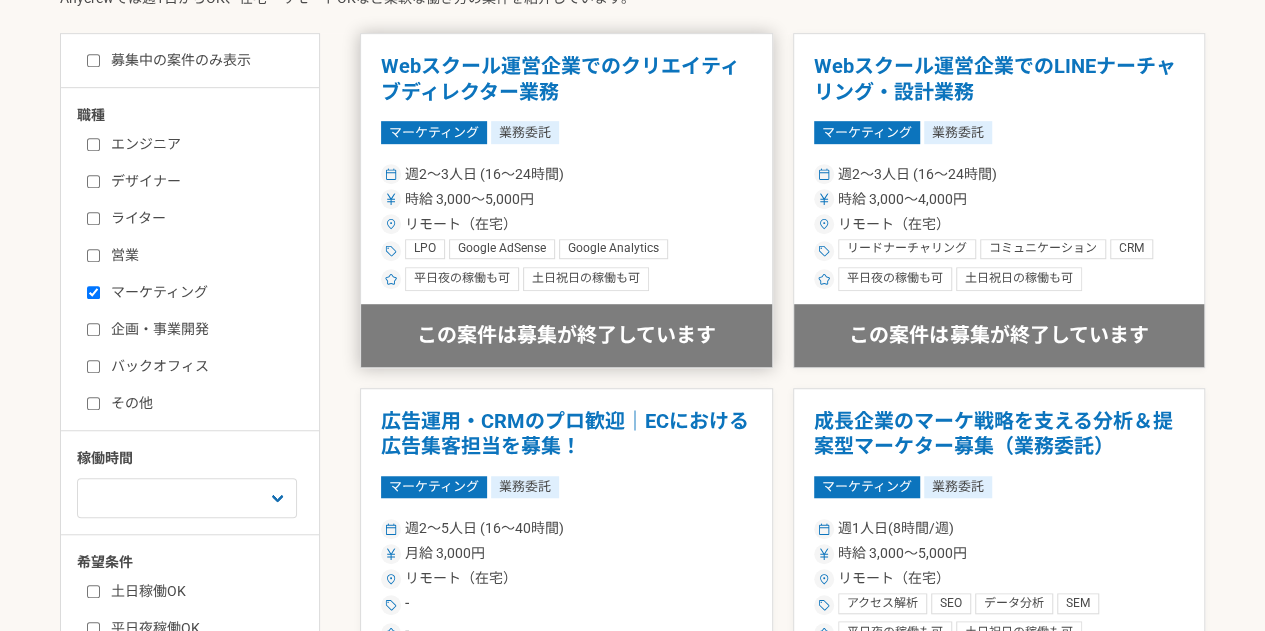scroll, scrollTop: 400, scrollLeft: 0, axis: vertical 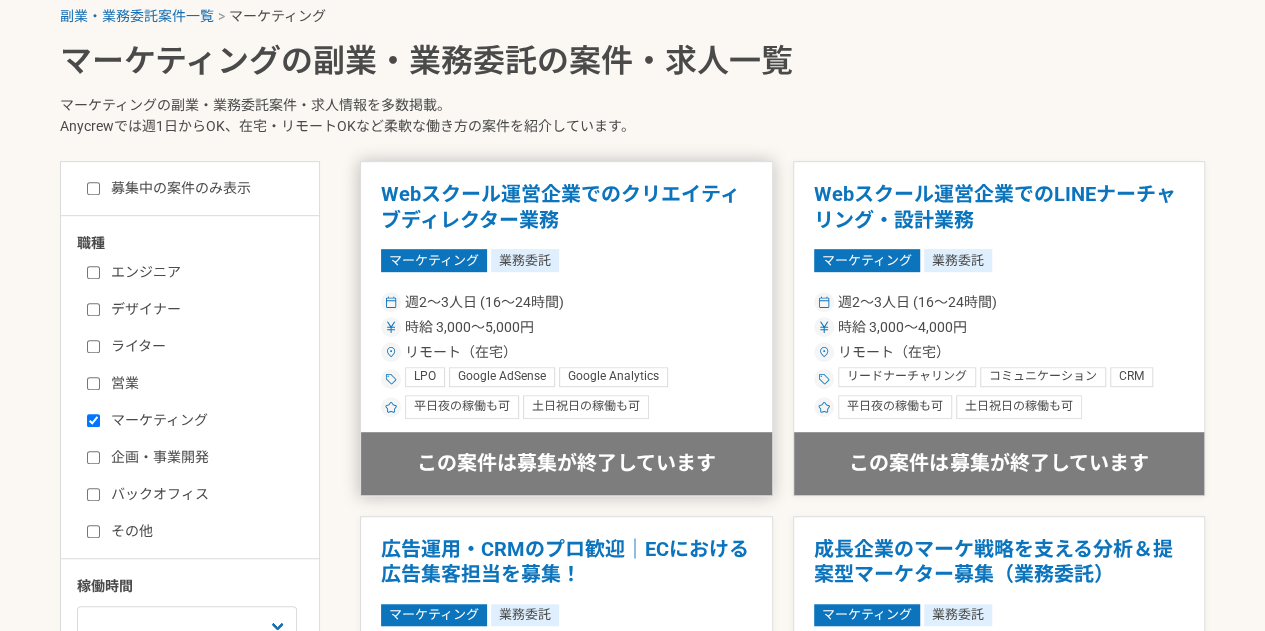 click on "マーケティング 業務委託" at bounding box center [566, 260] 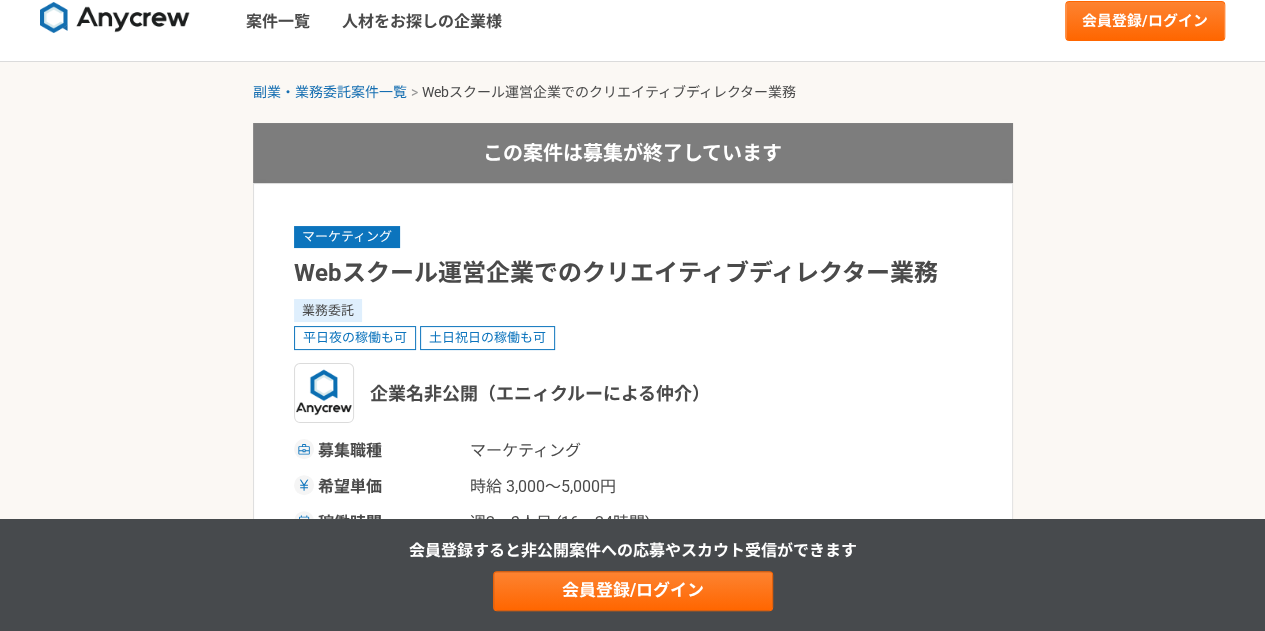 scroll, scrollTop: 0, scrollLeft: 0, axis: both 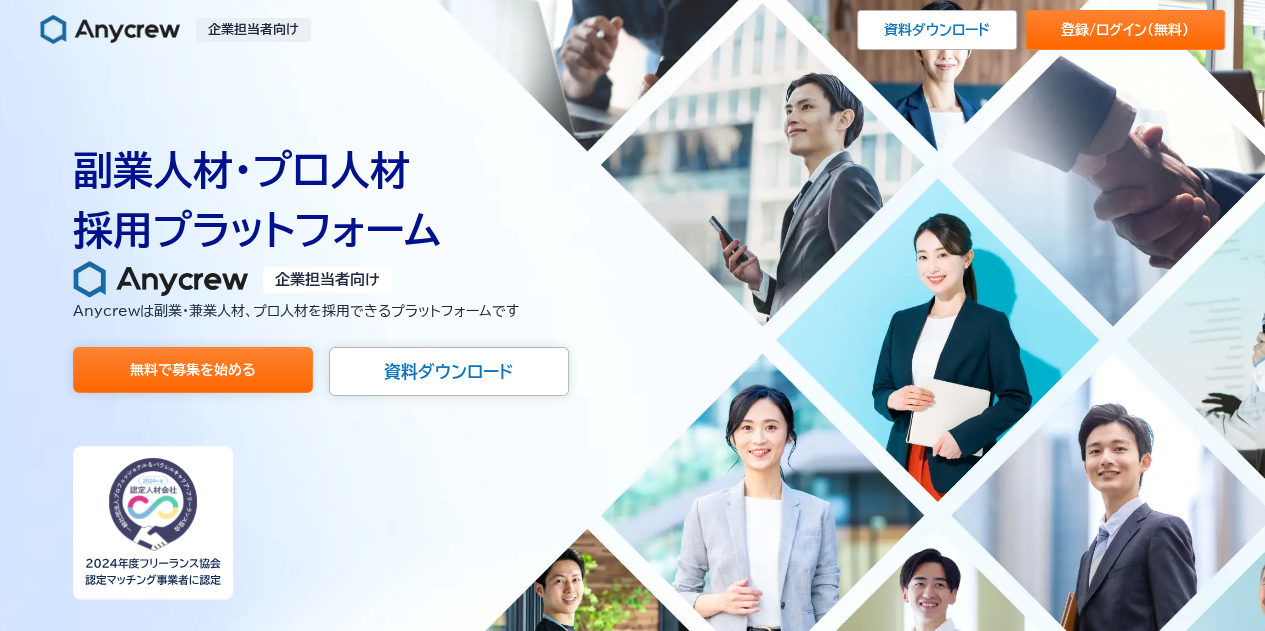 click on "企業担当者向け" at bounding box center (253, 30) 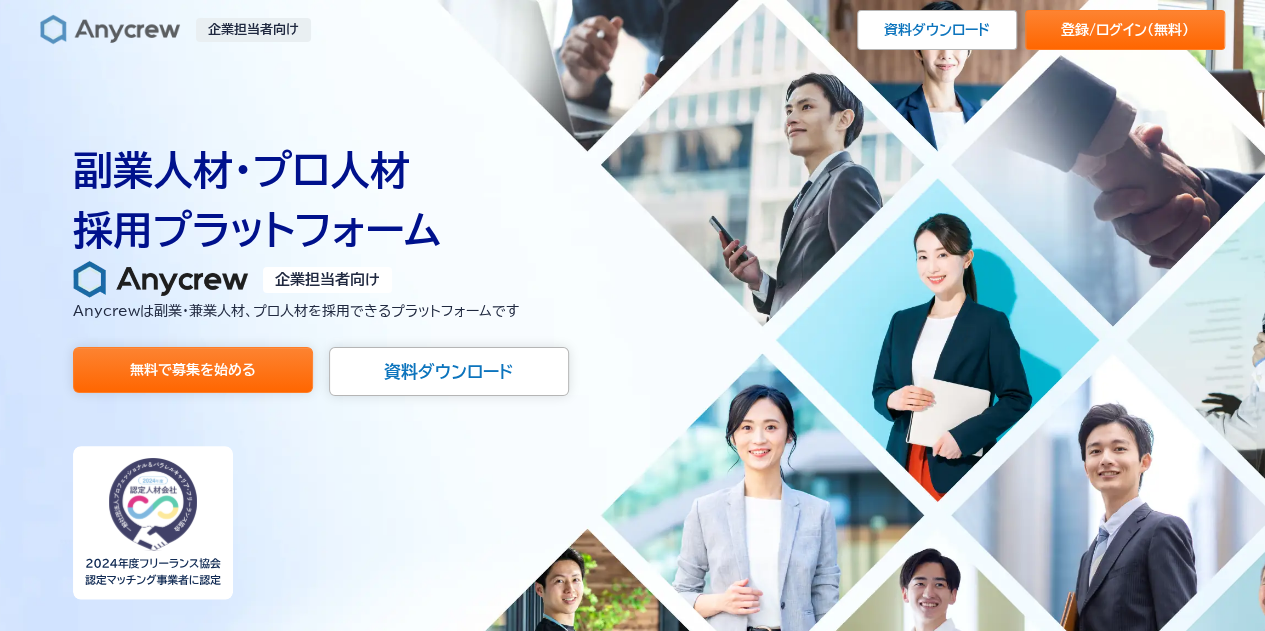 click at bounding box center [110, 30] 